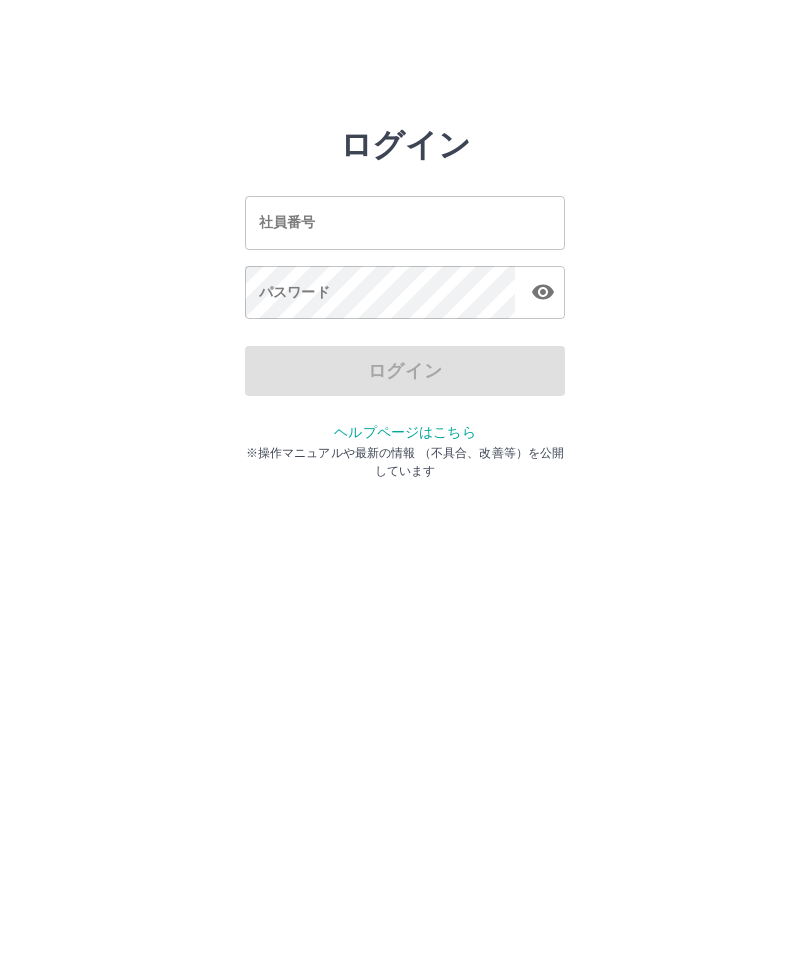 scroll, scrollTop: 0, scrollLeft: 0, axis: both 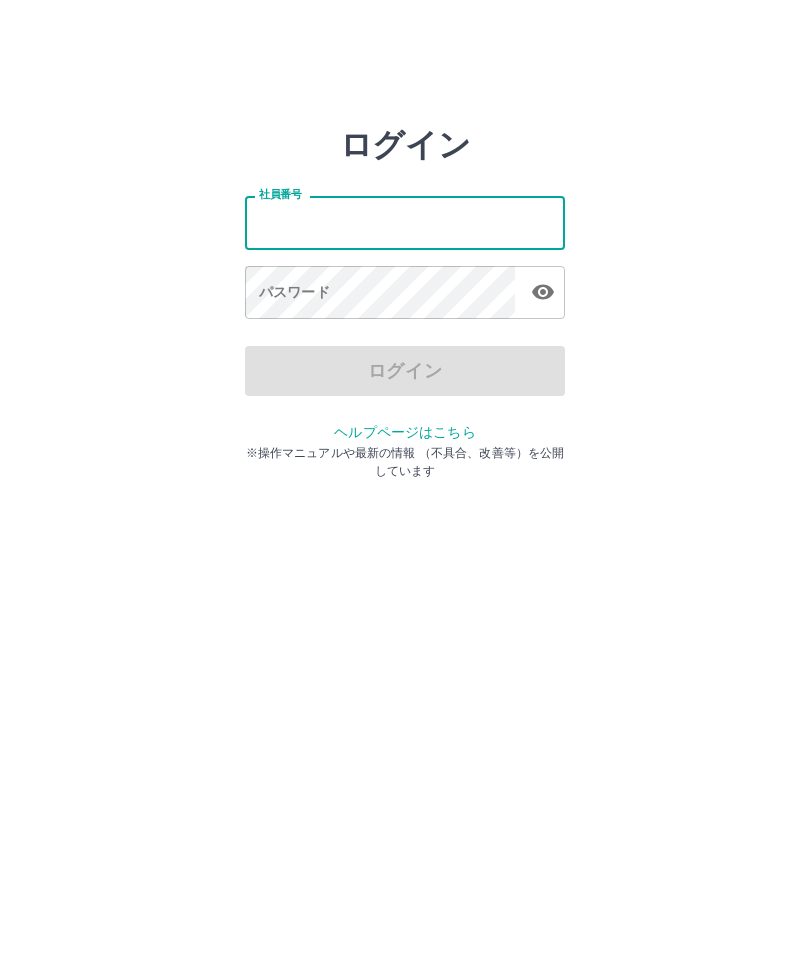 click on "社員番号" at bounding box center (405, 222) 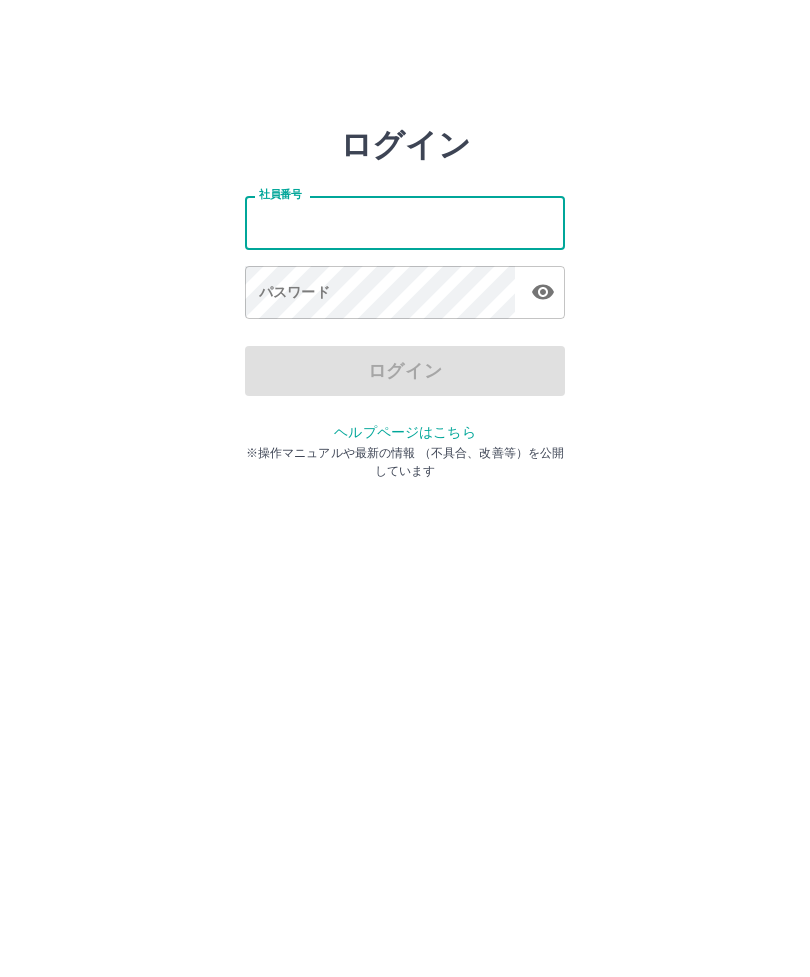 click on "ログイン 社員番号 社員番号 パスワード パスワード ログイン ヘルプページはこちら ※操作マニュアルや最新の情報 （不具合、改善等）を公開しています" at bounding box center [405, 223] 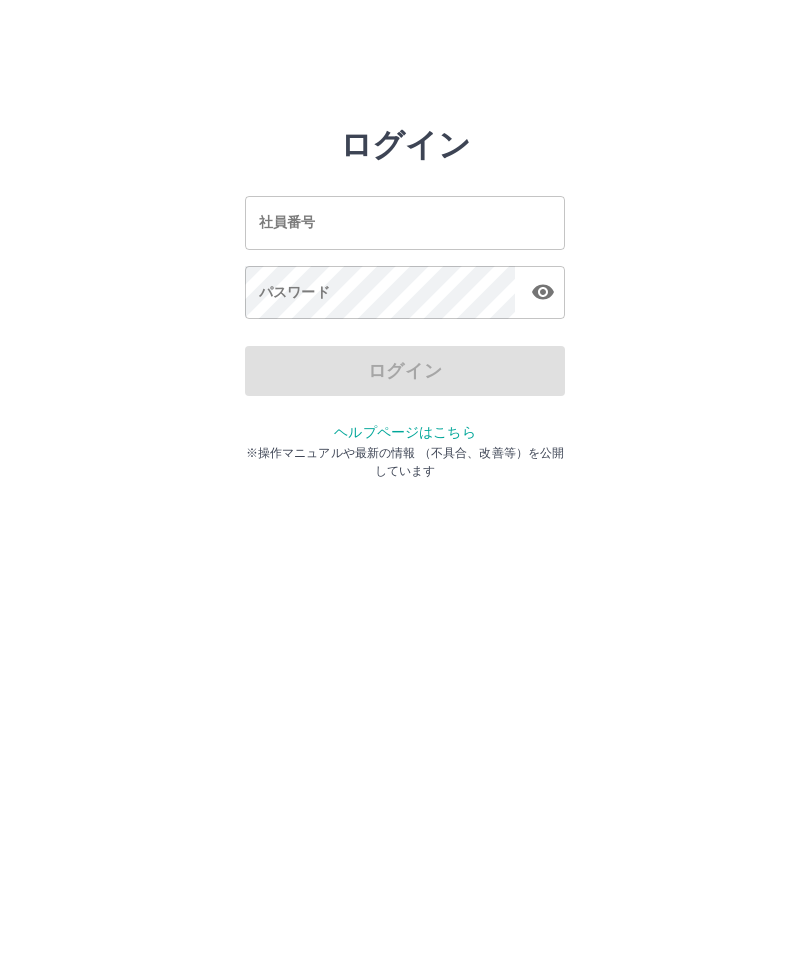click on "社員番号" at bounding box center (405, 222) 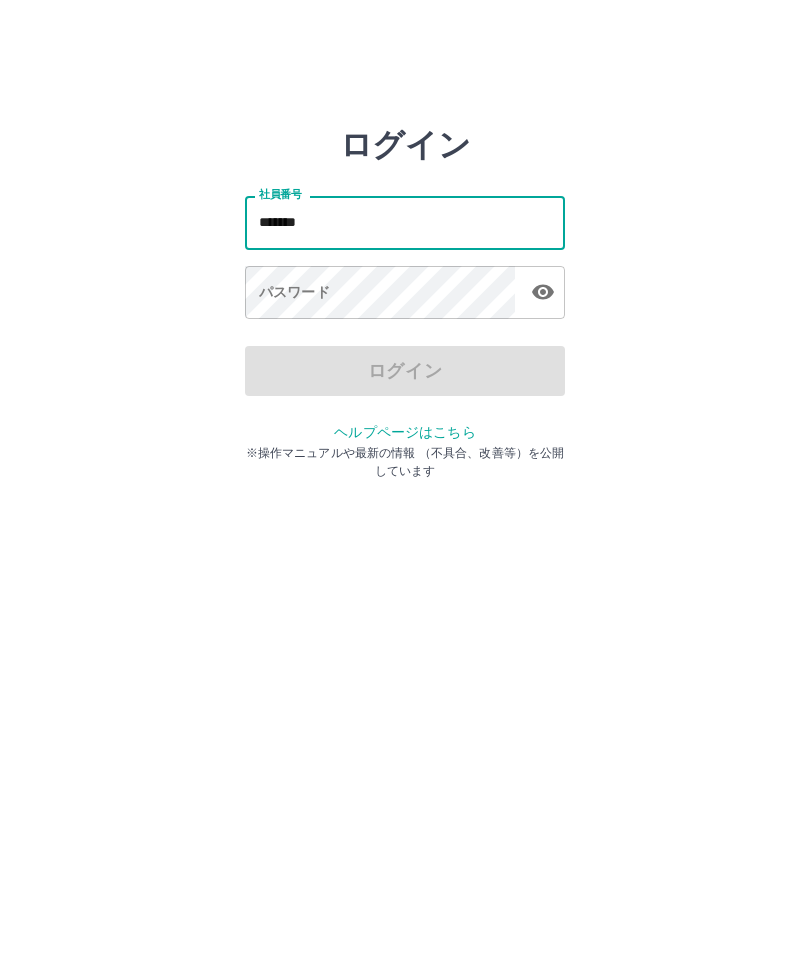 click on "パスワード パスワード" at bounding box center [405, 294] 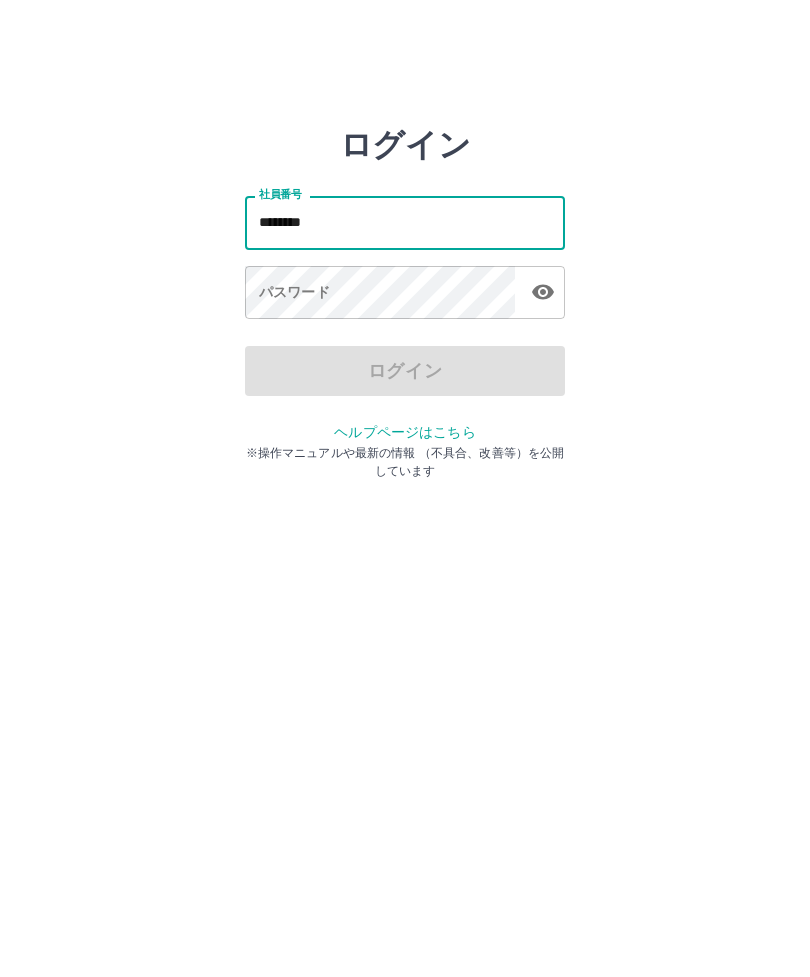 type on "*******" 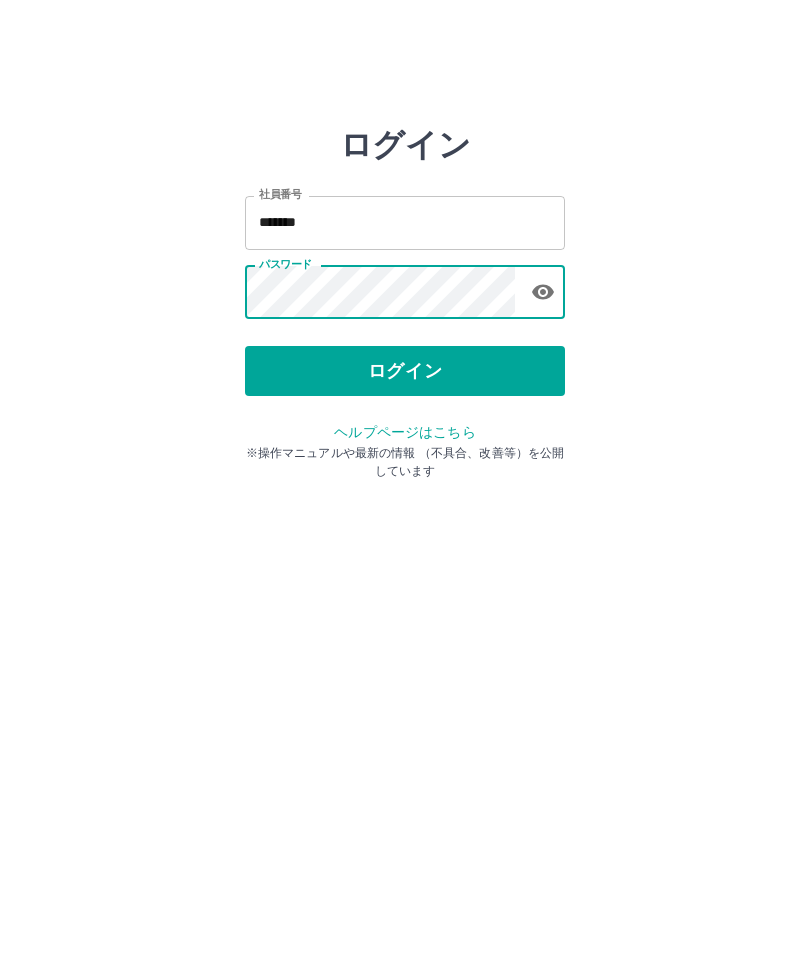 click on "ログイン" at bounding box center (405, 371) 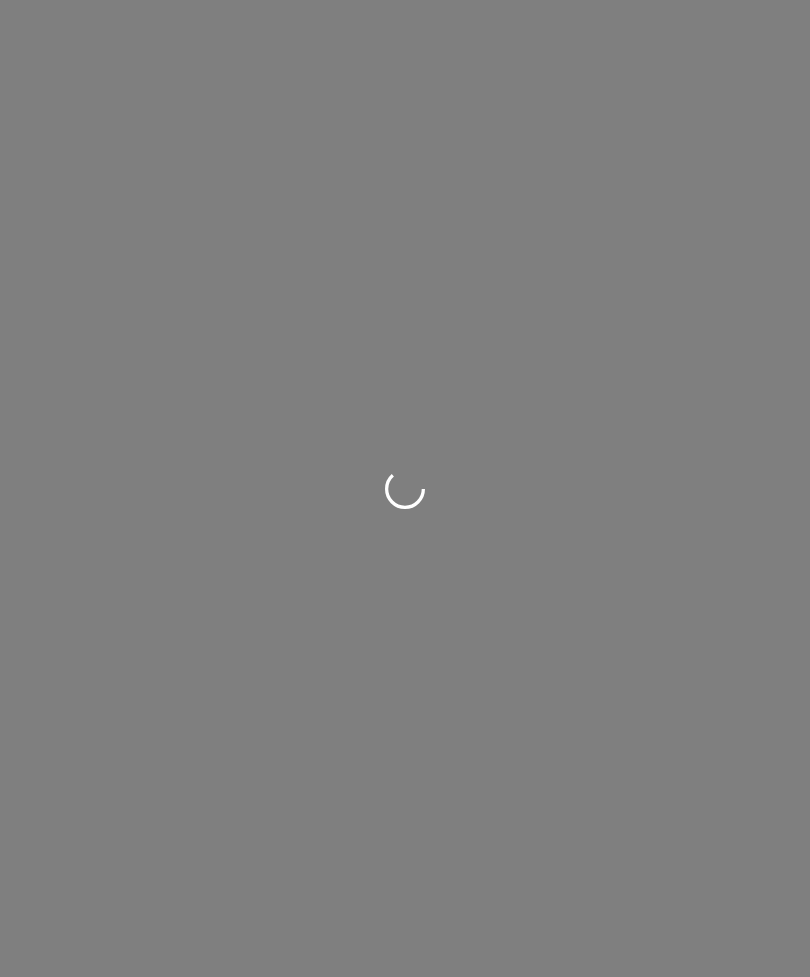 scroll, scrollTop: 0, scrollLeft: 0, axis: both 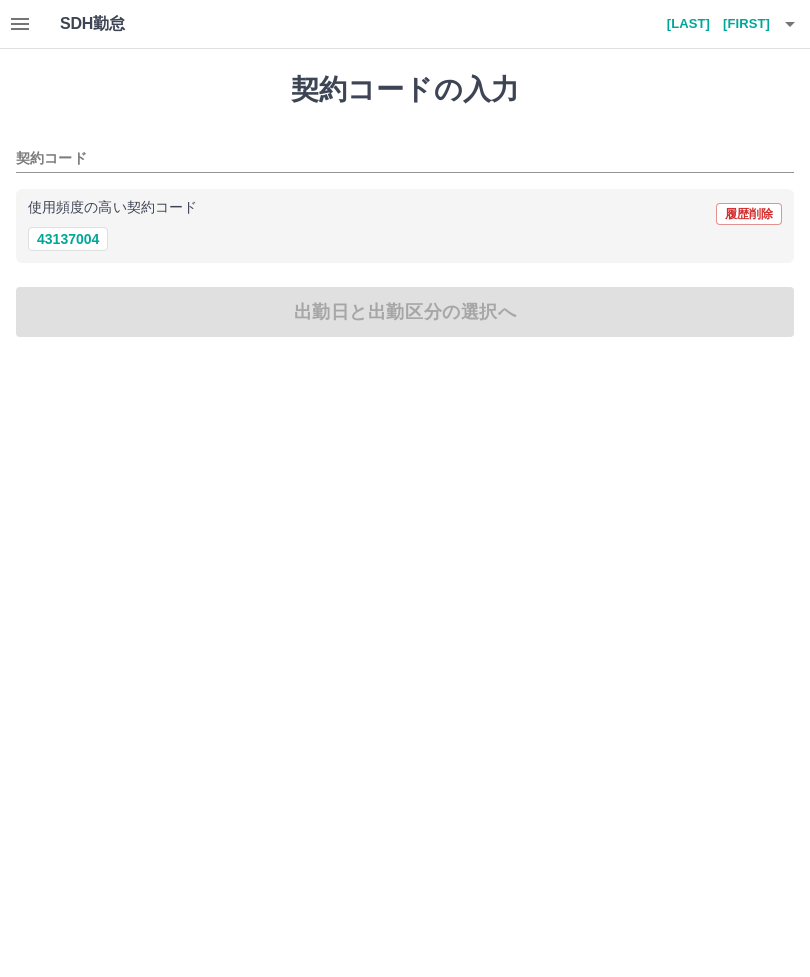 click on "契約コード" at bounding box center (390, 159) 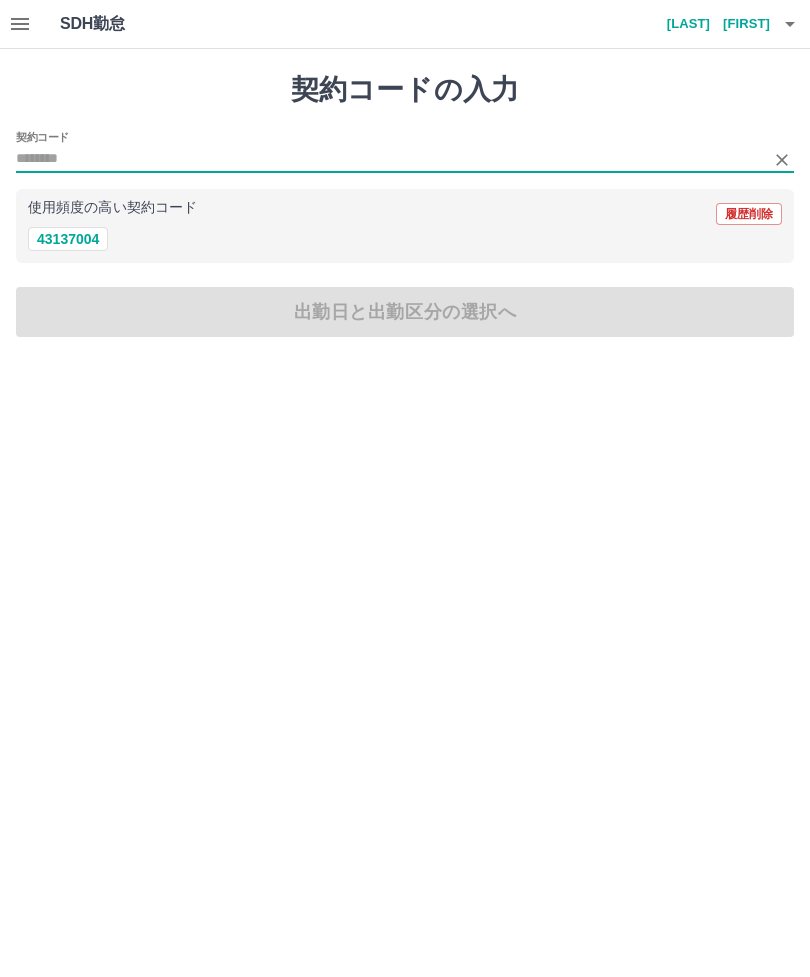 click on "契約コードの入力 契約コード 使用頻度の高い契約コード 履歴削除 43137004 出勤日と出勤区分の選択へ" at bounding box center [405, 205] 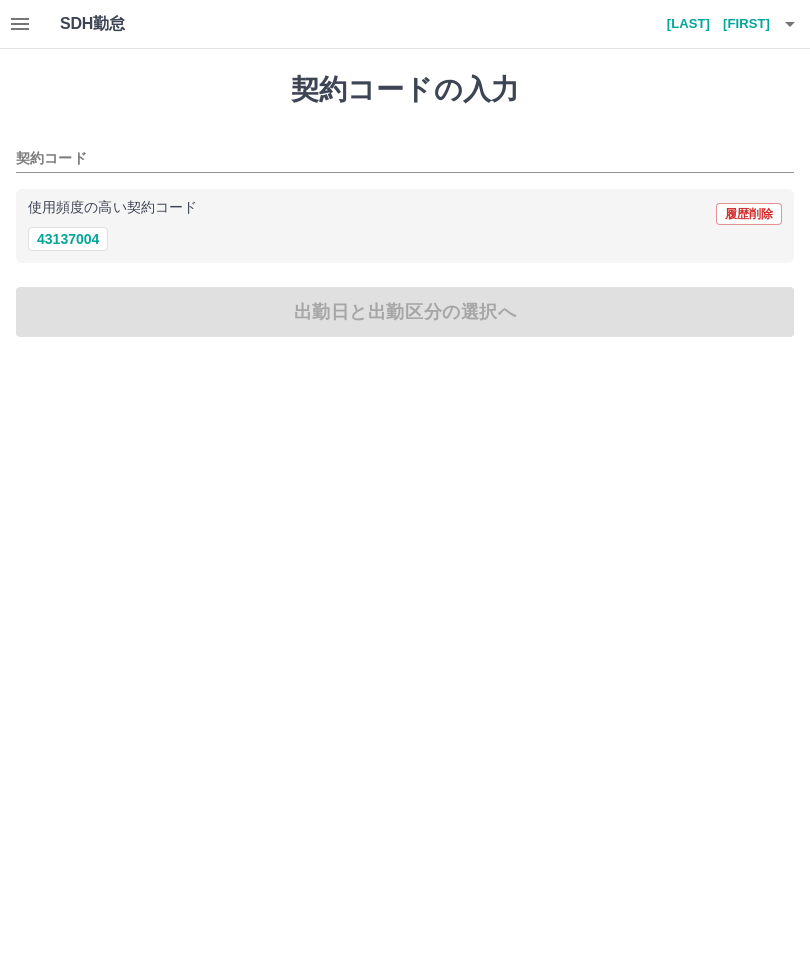 click on "契約コードの入力 契約コード 使用頻度の高い契約コード 履歴削除 43137004 出勤日と出勤区分の選択へ" at bounding box center [405, 205] 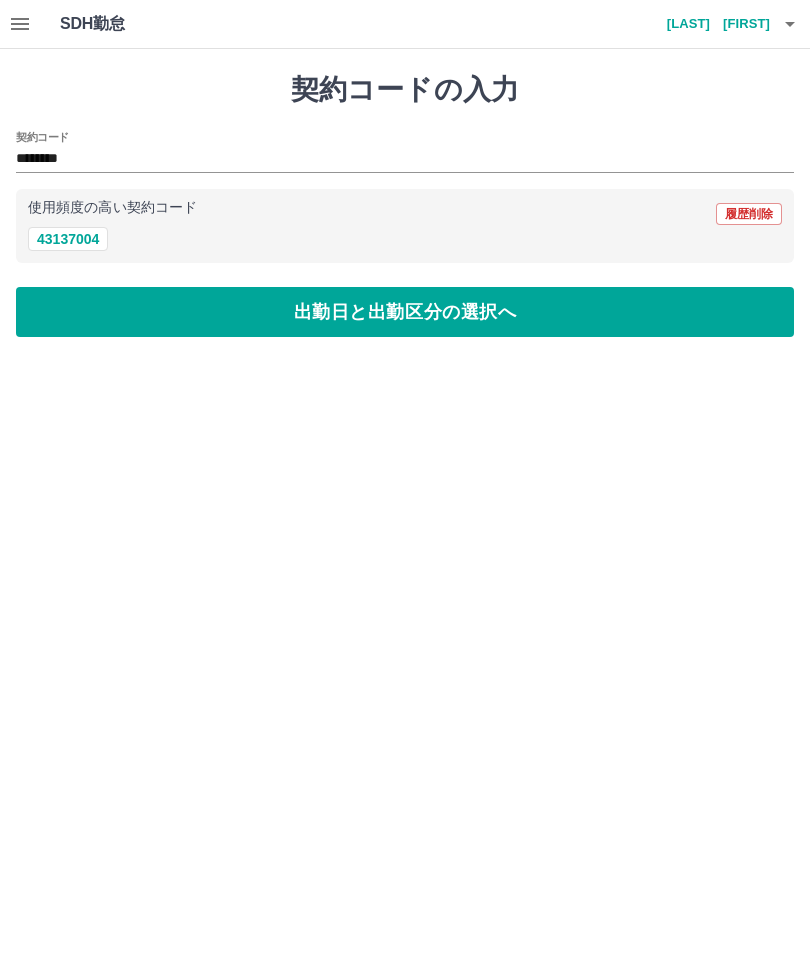 click on "出勤日と出勤区分の選択へ" at bounding box center [405, 312] 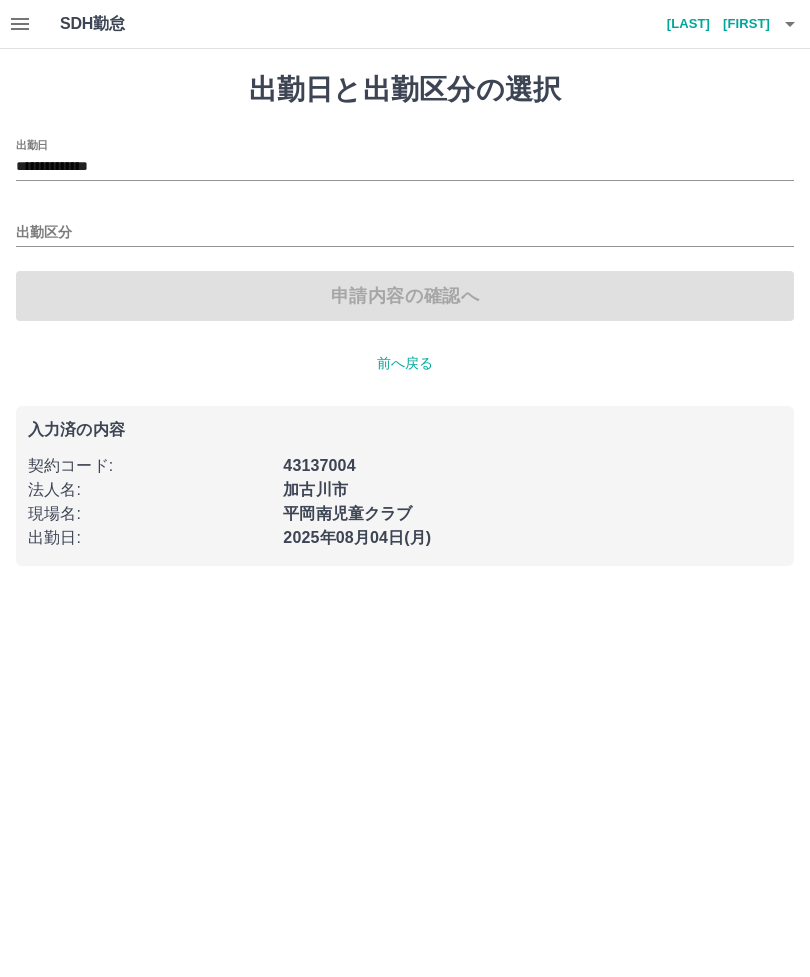 click on "出勤区分" at bounding box center (405, 233) 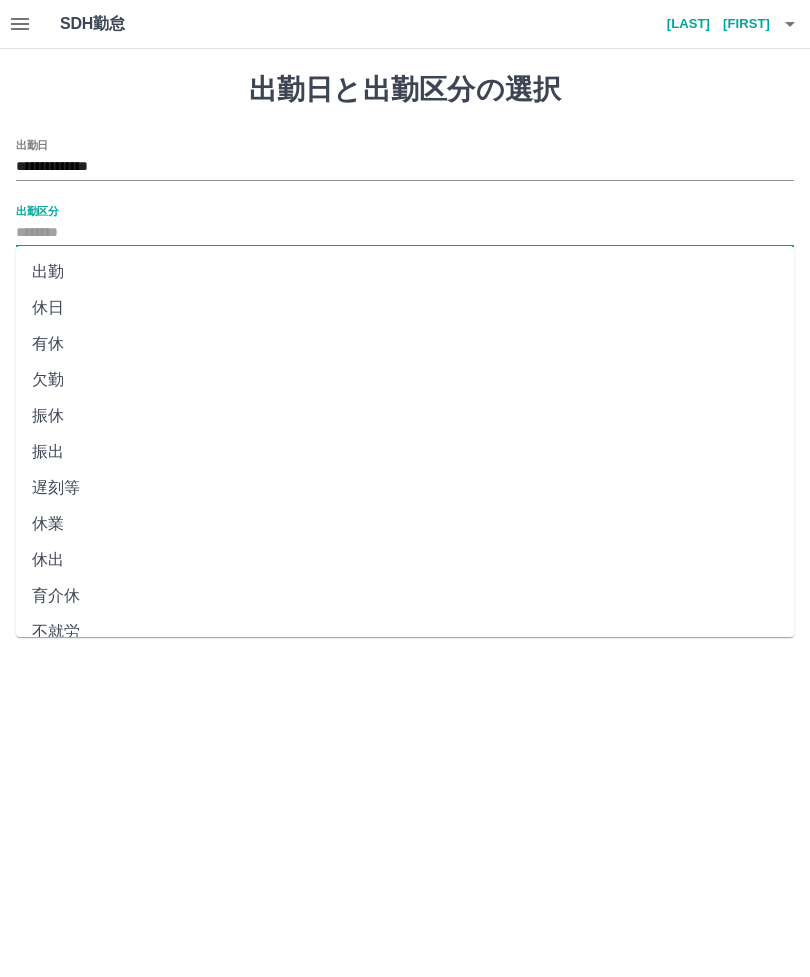 click on "出勤" at bounding box center (405, 272) 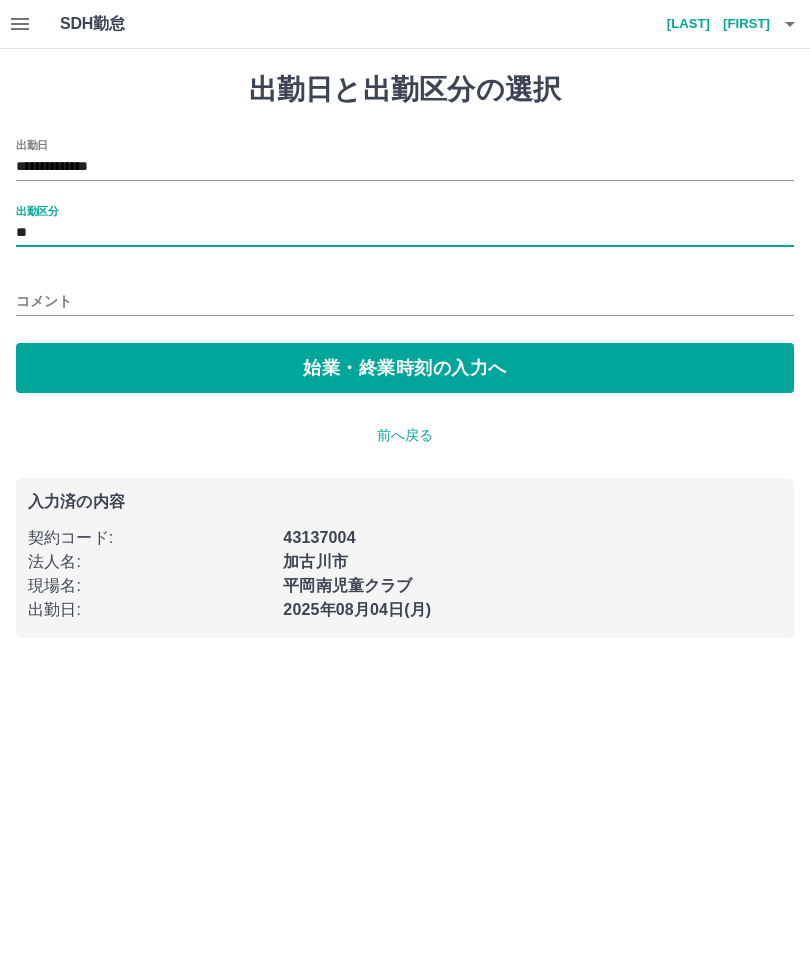 click on "コメント" at bounding box center [405, 301] 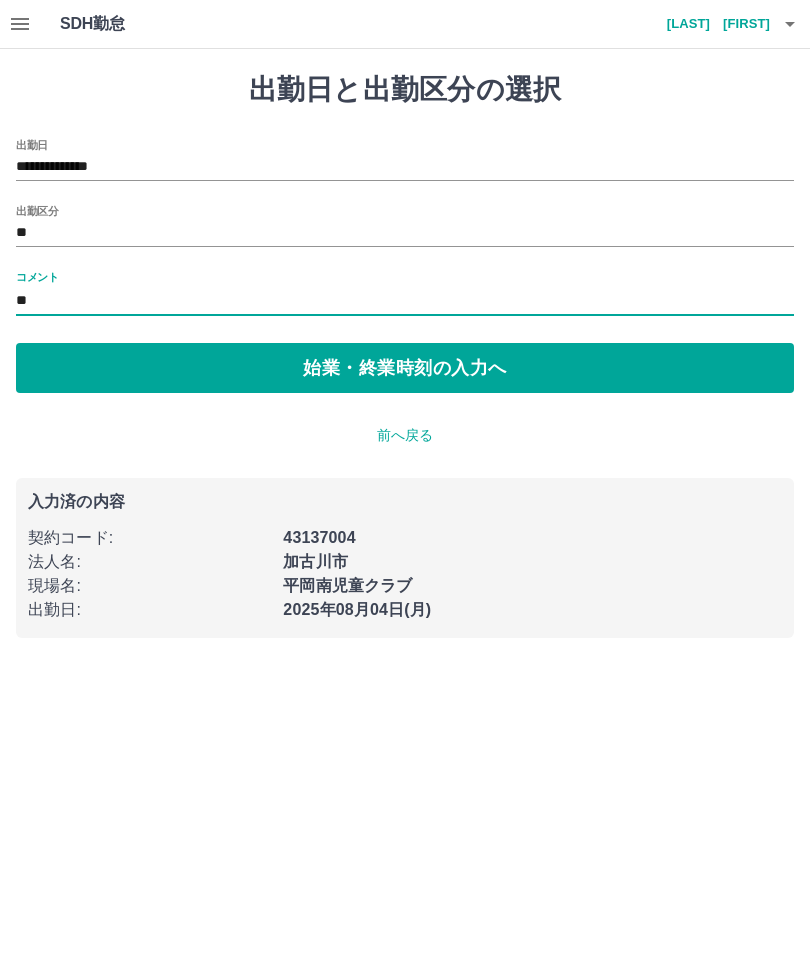type on "**" 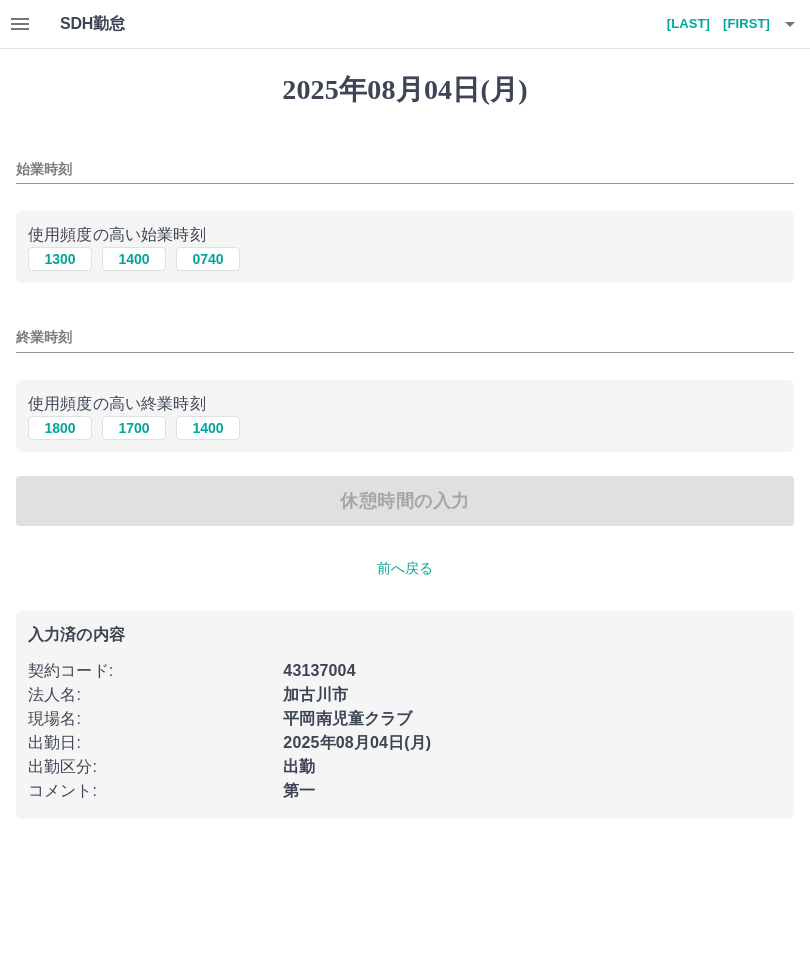 click on "0740" at bounding box center [208, 259] 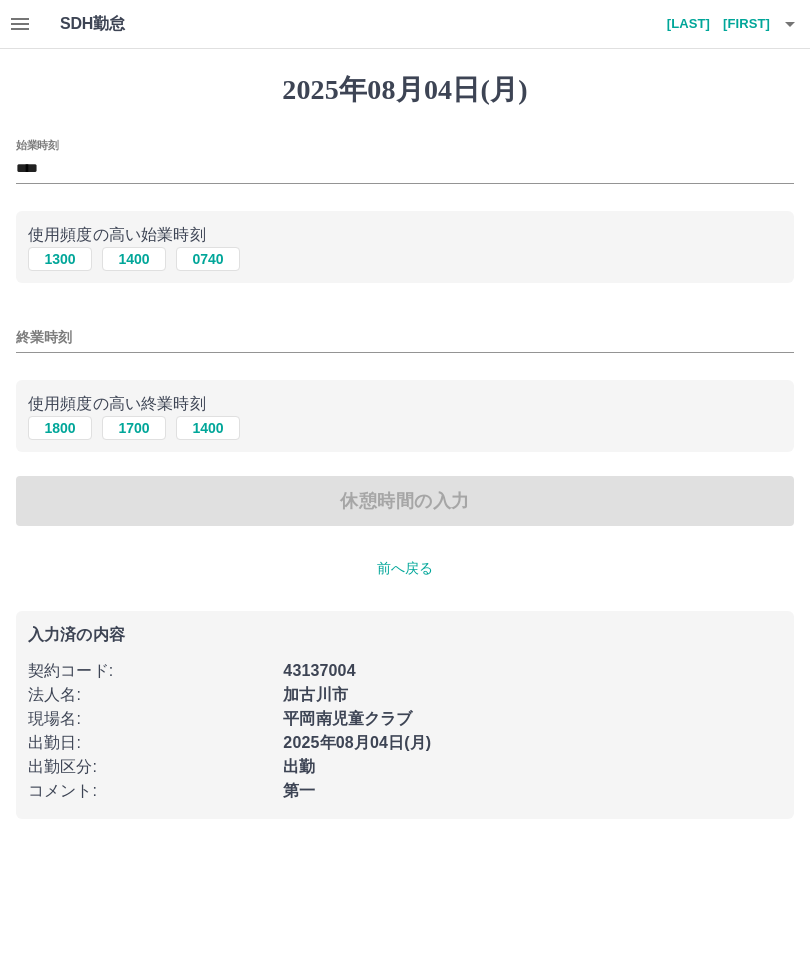 click on "終業時刻" at bounding box center [405, 337] 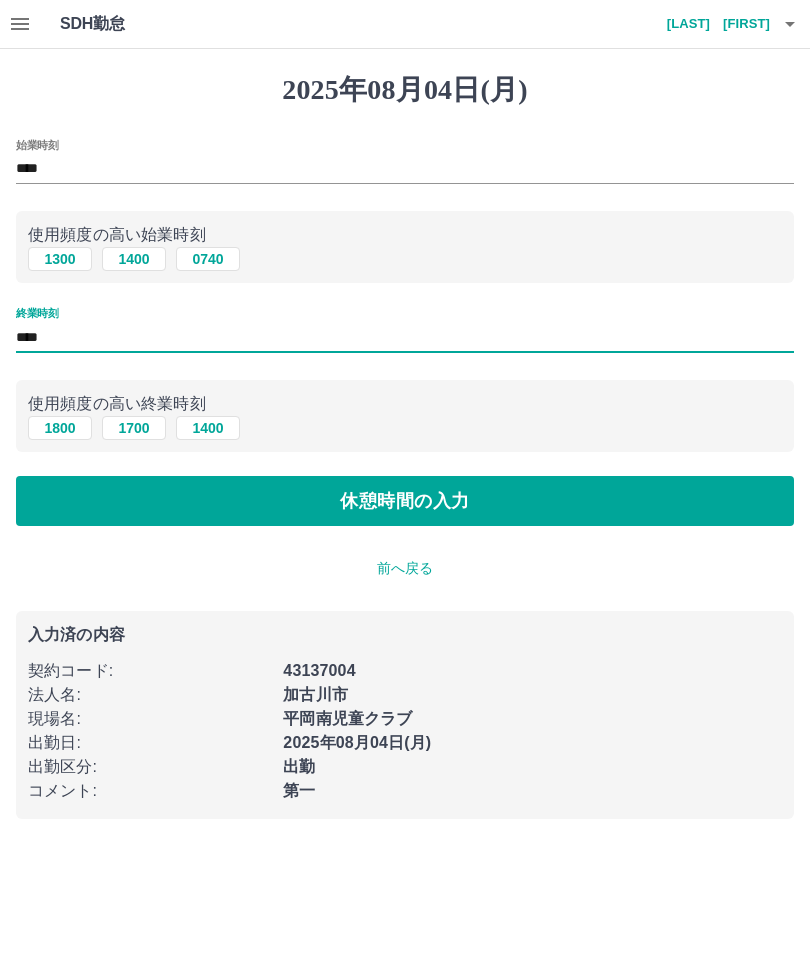 type on "****" 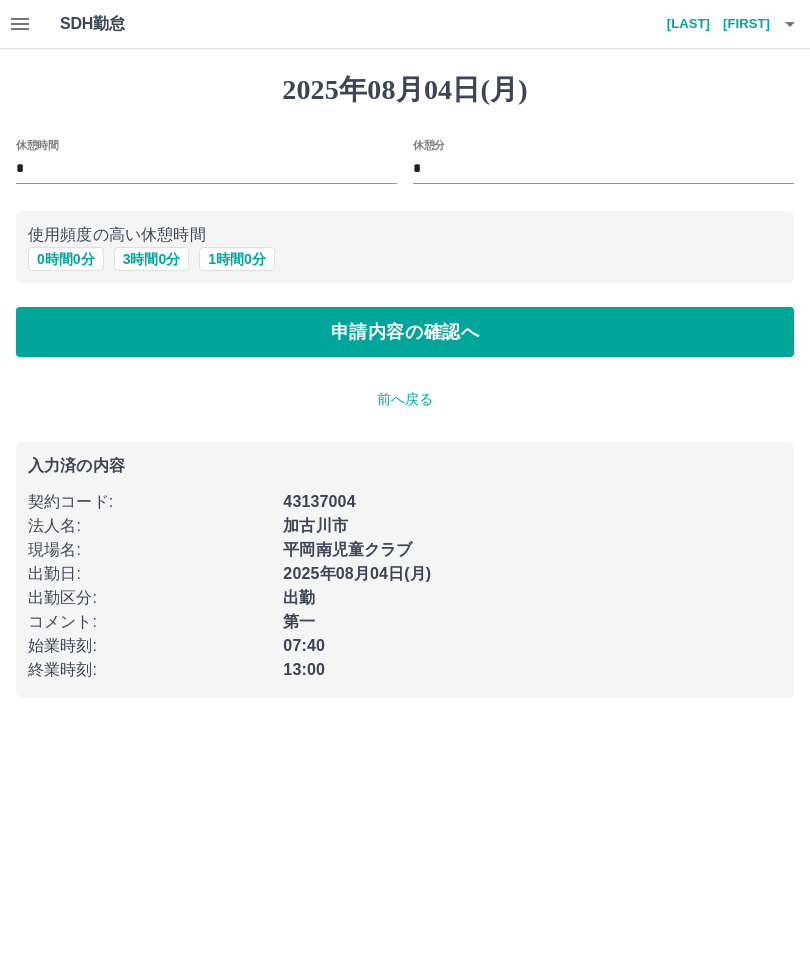click on "0 時間 0 分" at bounding box center (66, 259) 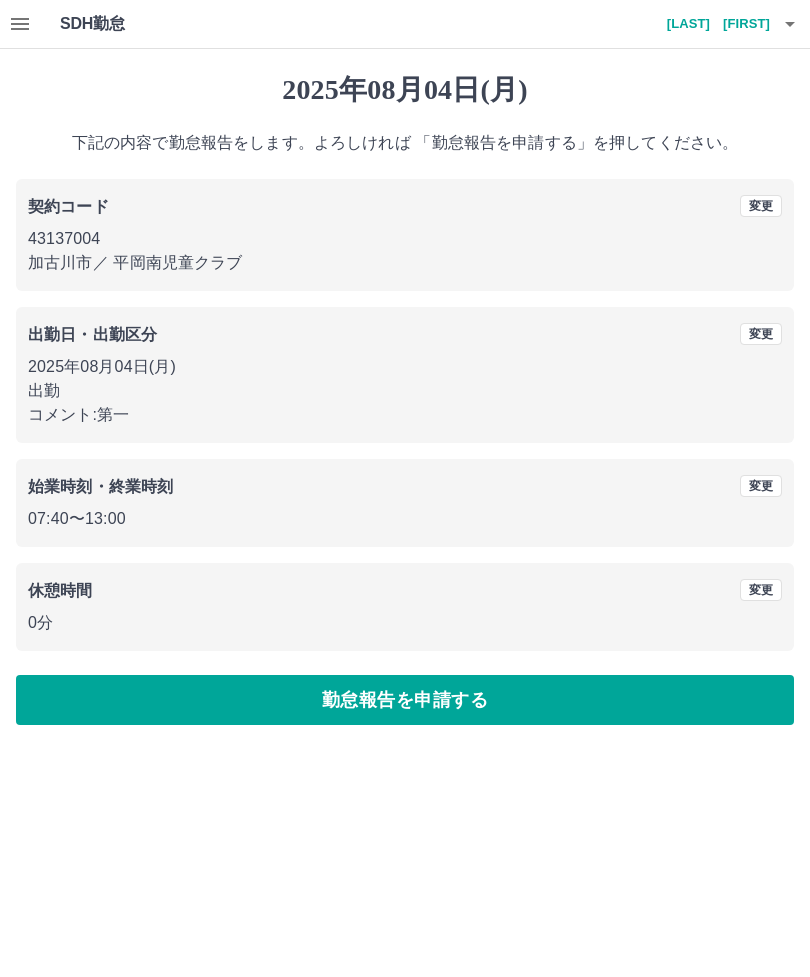 click on "勤怠報告を申請する" at bounding box center [405, 700] 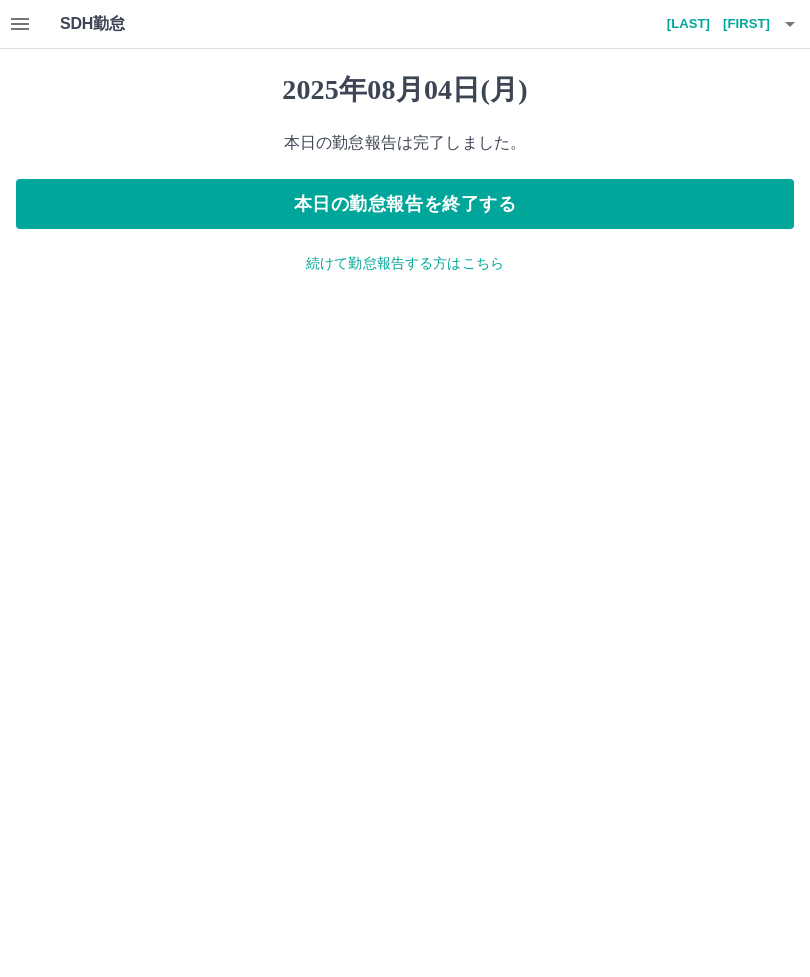 click on "本日の勤怠報告を終了する" at bounding box center (405, 204) 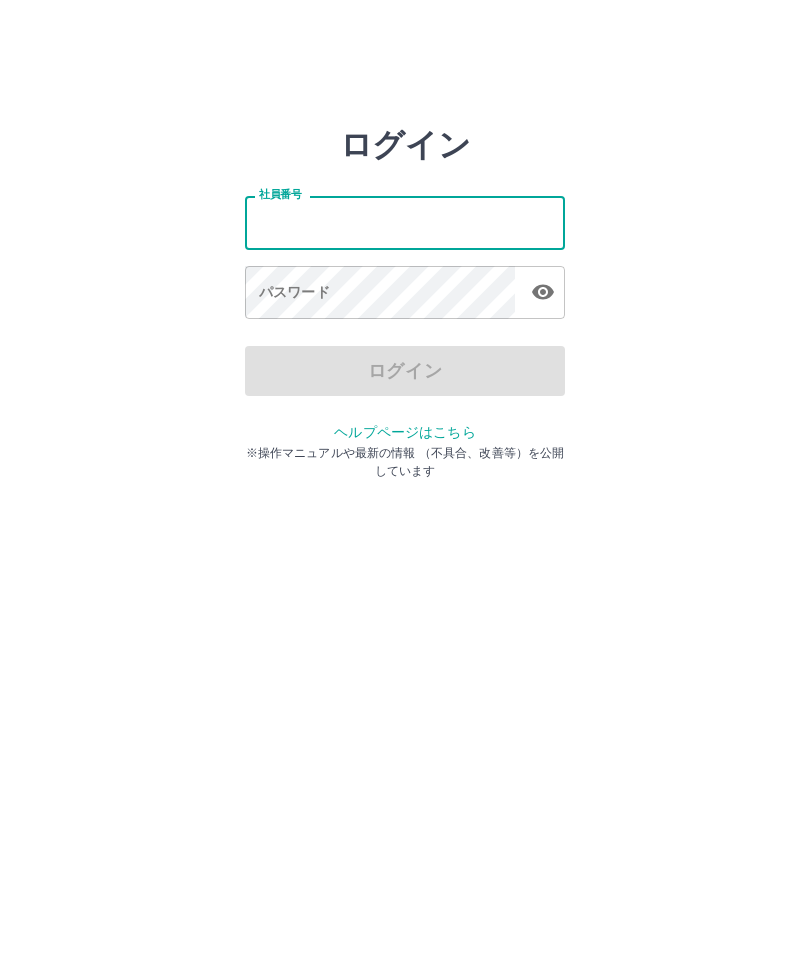 scroll, scrollTop: 0, scrollLeft: 0, axis: both 